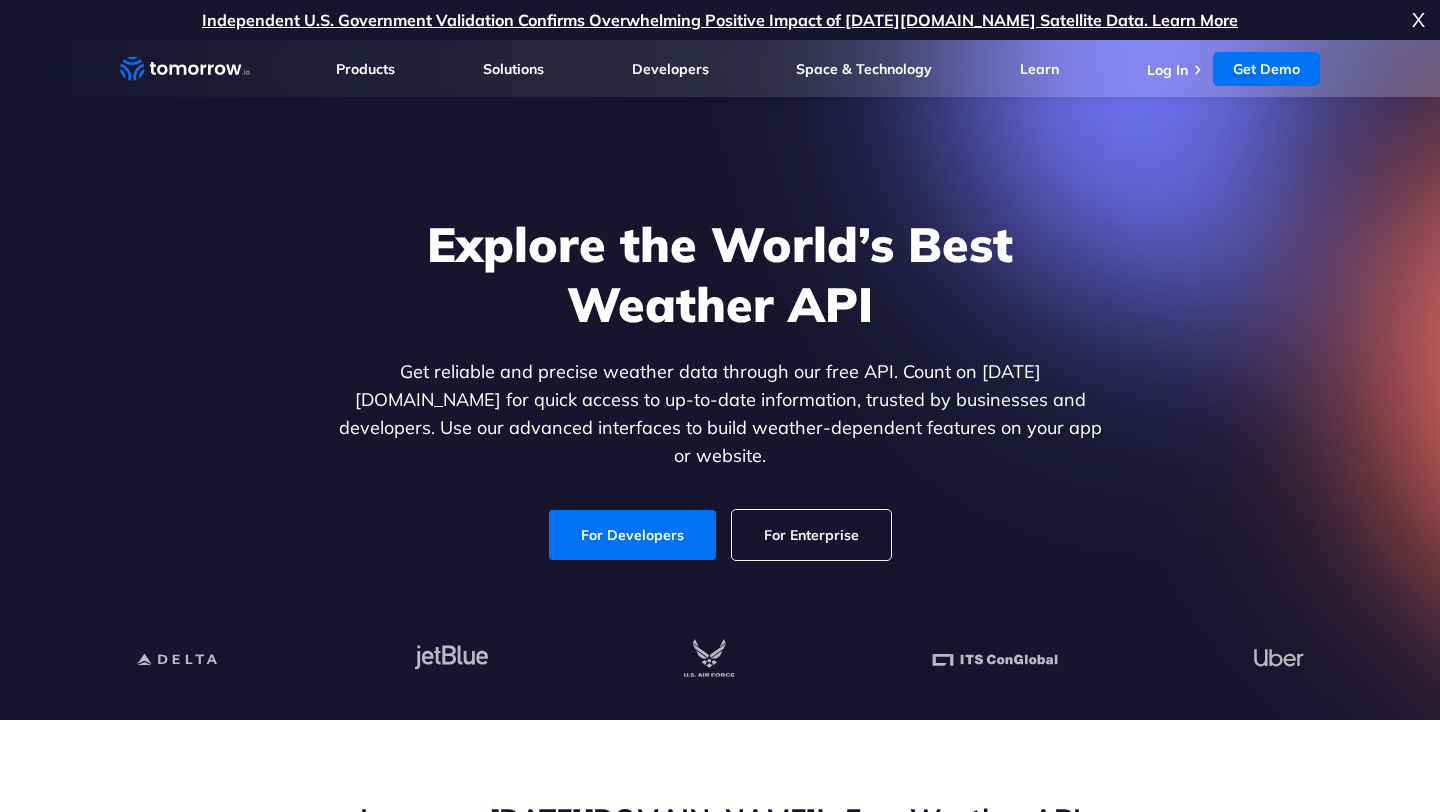 scroll, scrollTop: 0, scrollLeft: 0, axis: both 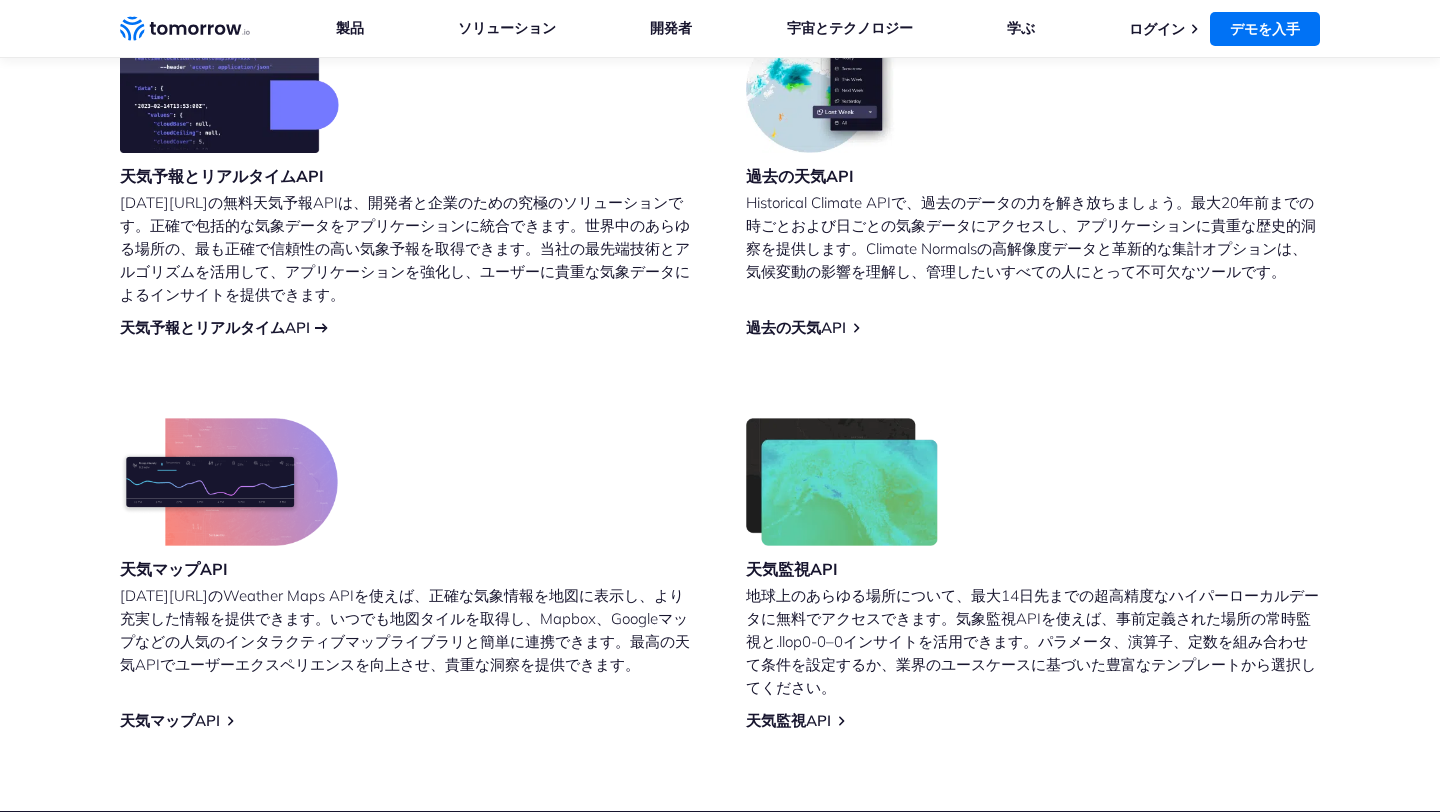 click on "天気予報とリアルタイムAPI" at bounding box center (215, 327) 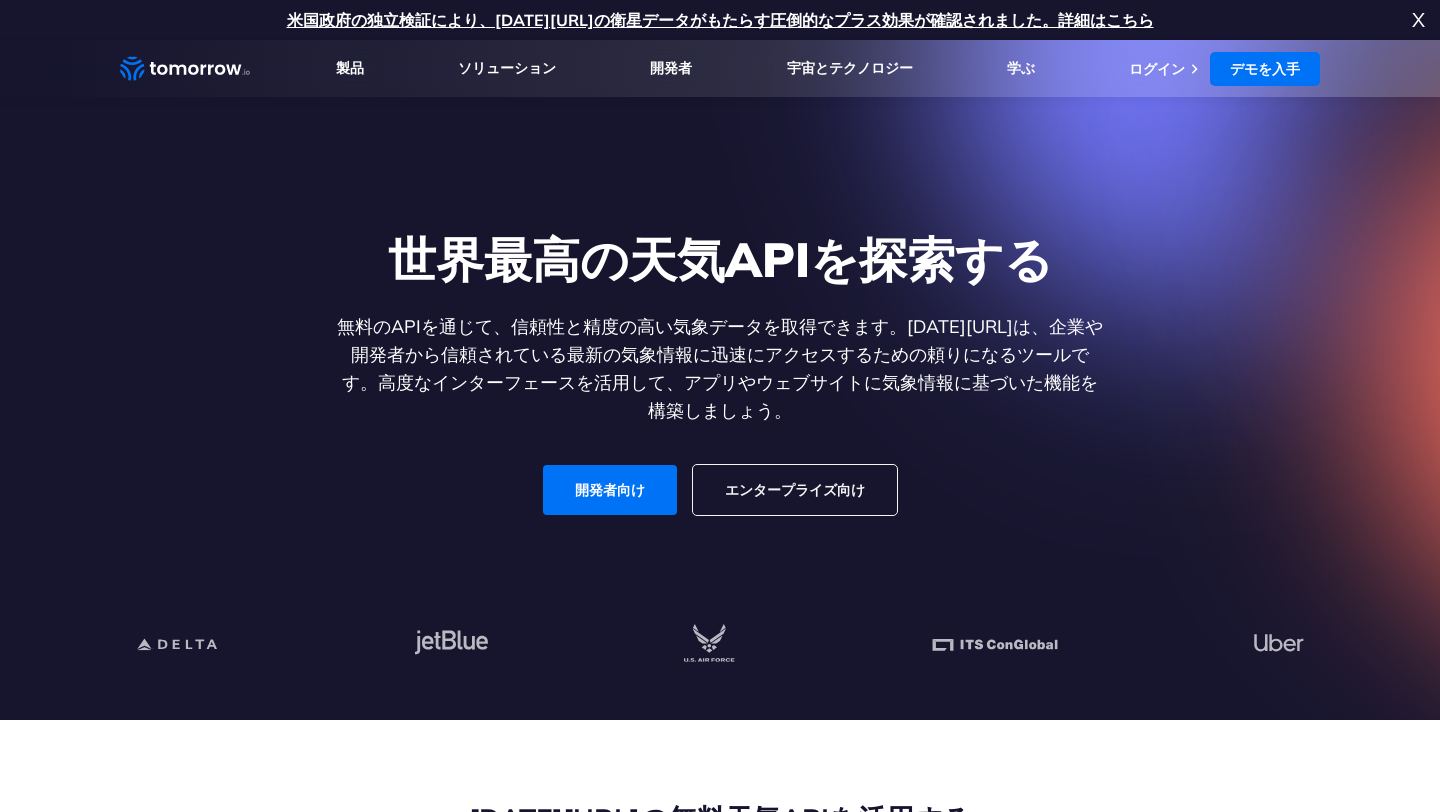scroll, scrollTop: 554, scrollLeft: 0, axis: vertical 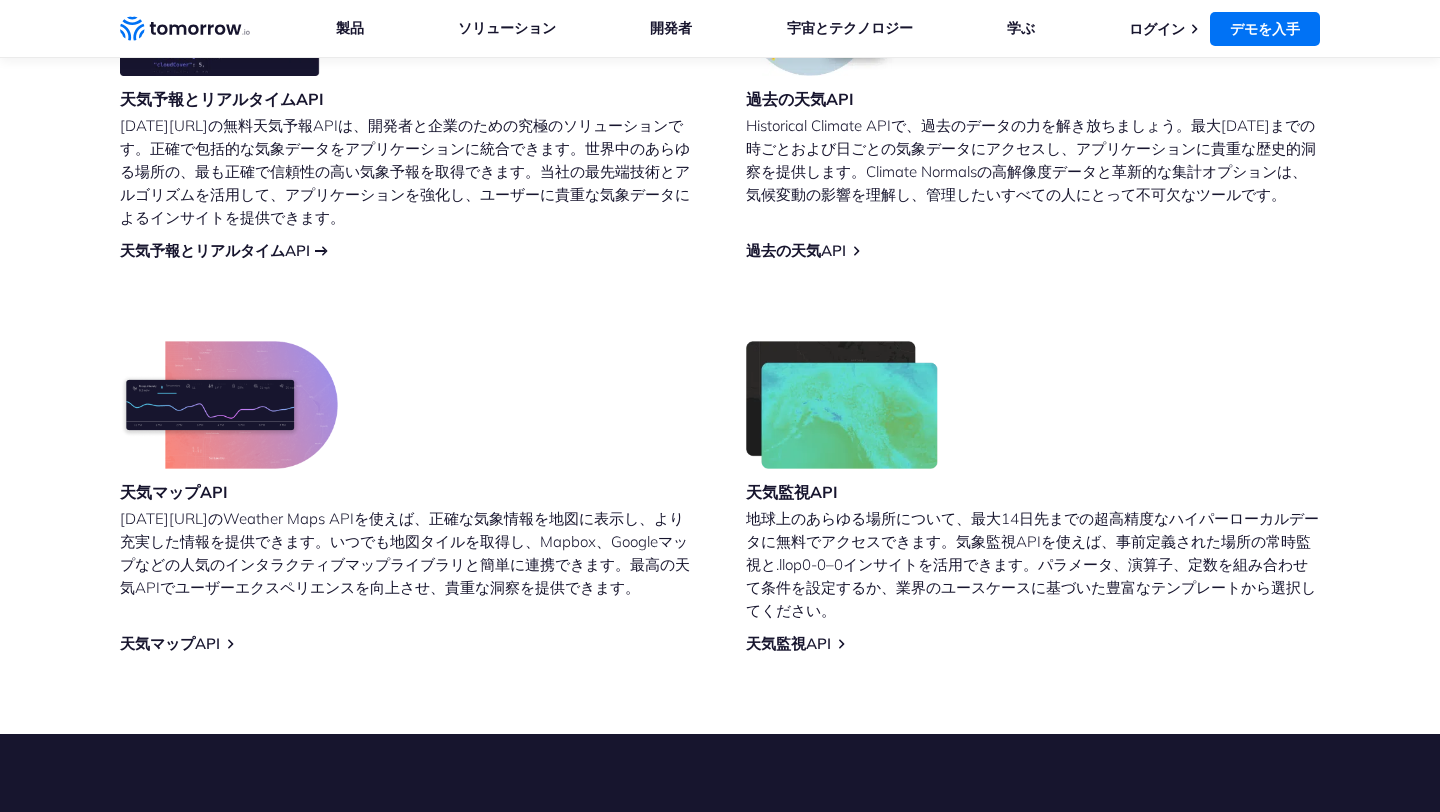 click on "天気予報とリアルタイムAPI" at bounding box center [215, 250] 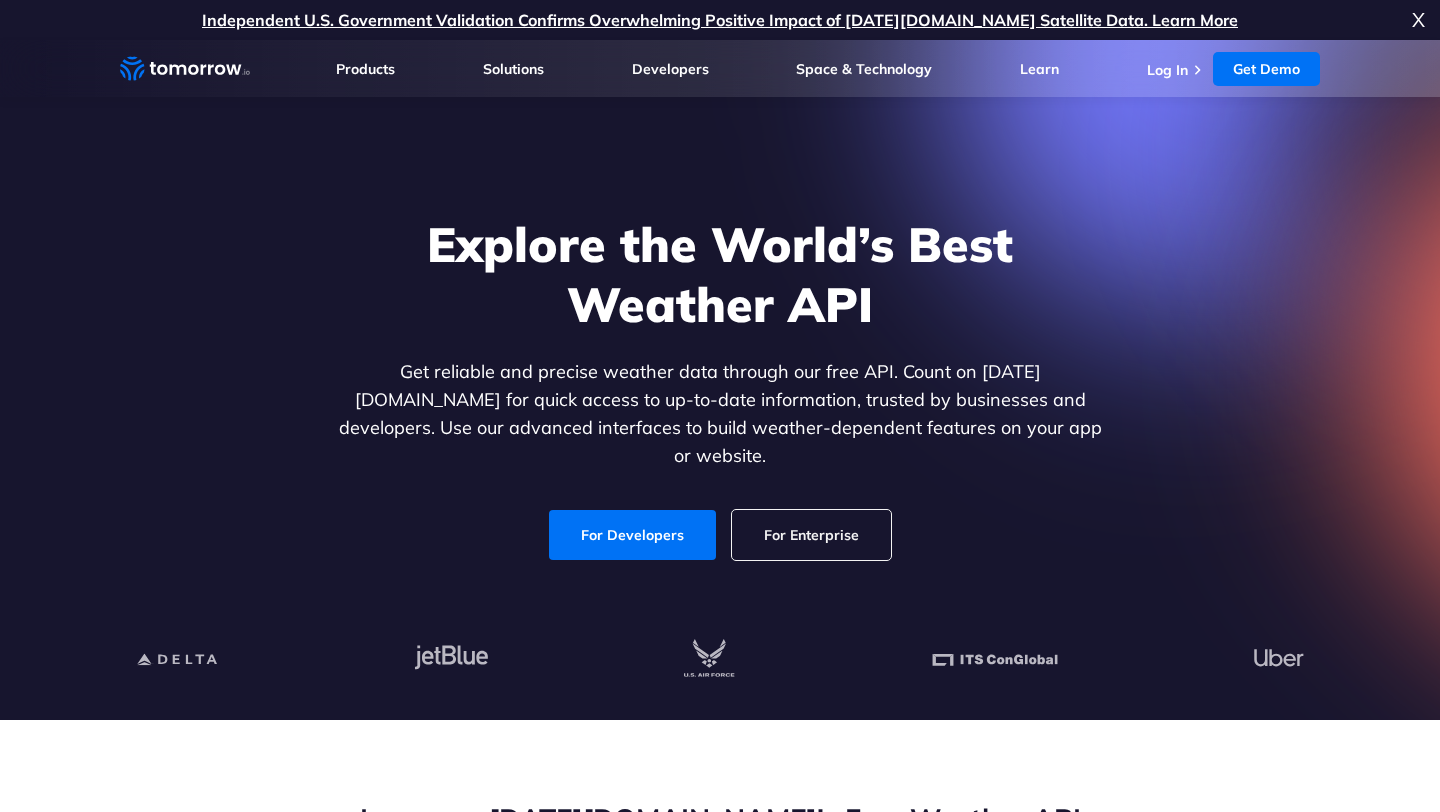 scroll, scrollTop: 0, scrollLeft: 0, axis: both 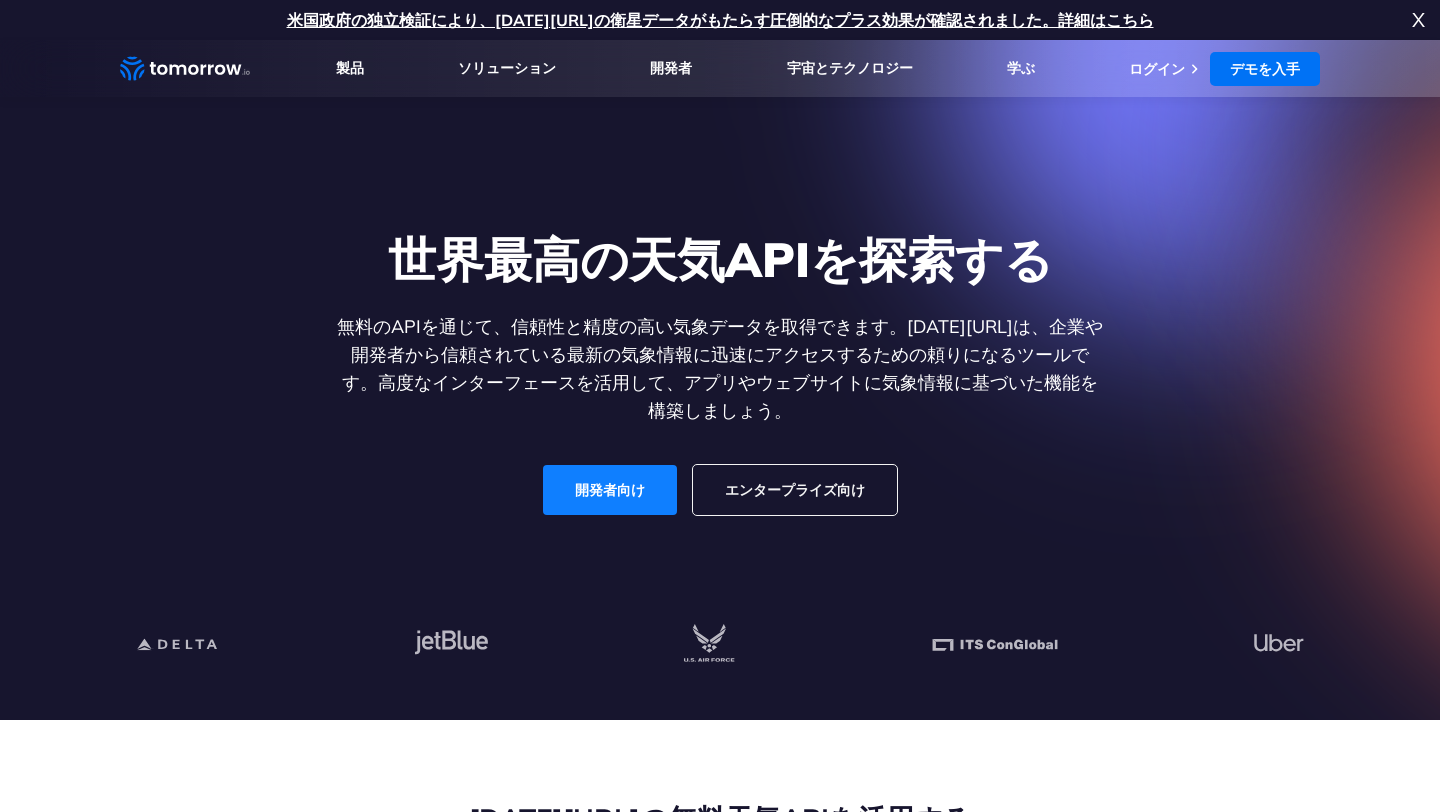 click on "開発者向け" at bounding box center (610, 490) 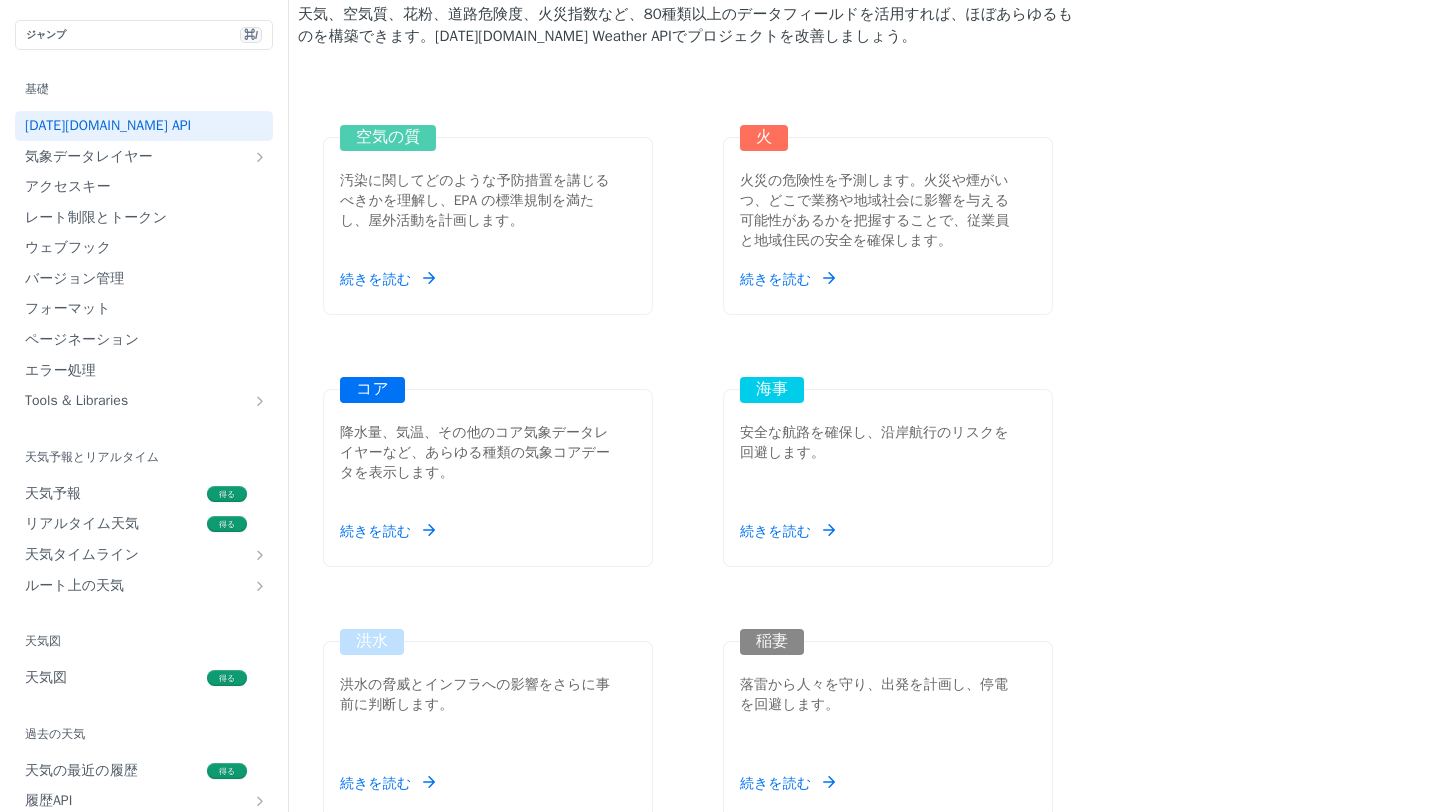 scroll, scrollTop: 2126, scrollLeft: 0, axis: vertical 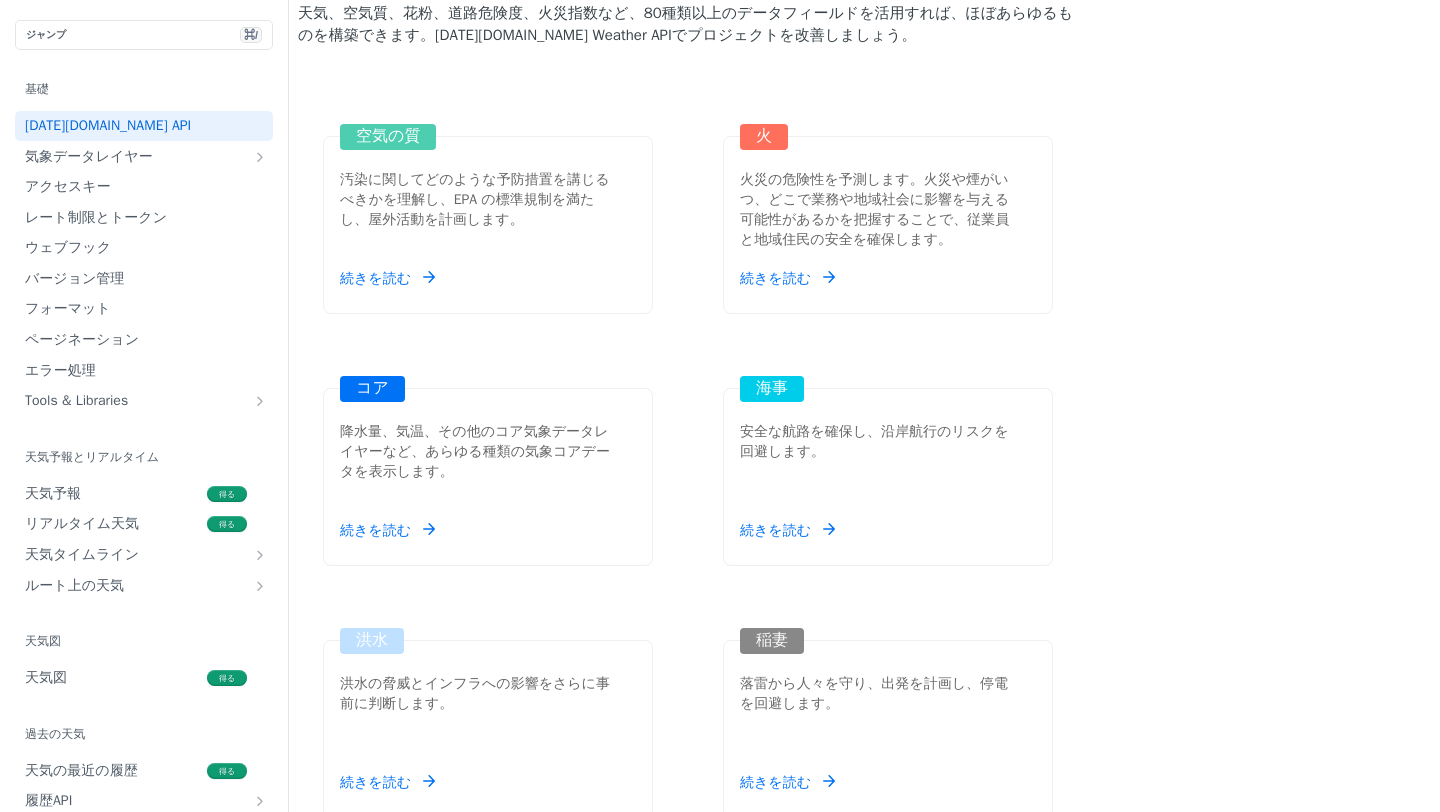 click on "続きを読む" at bounding box center (775, 1034) 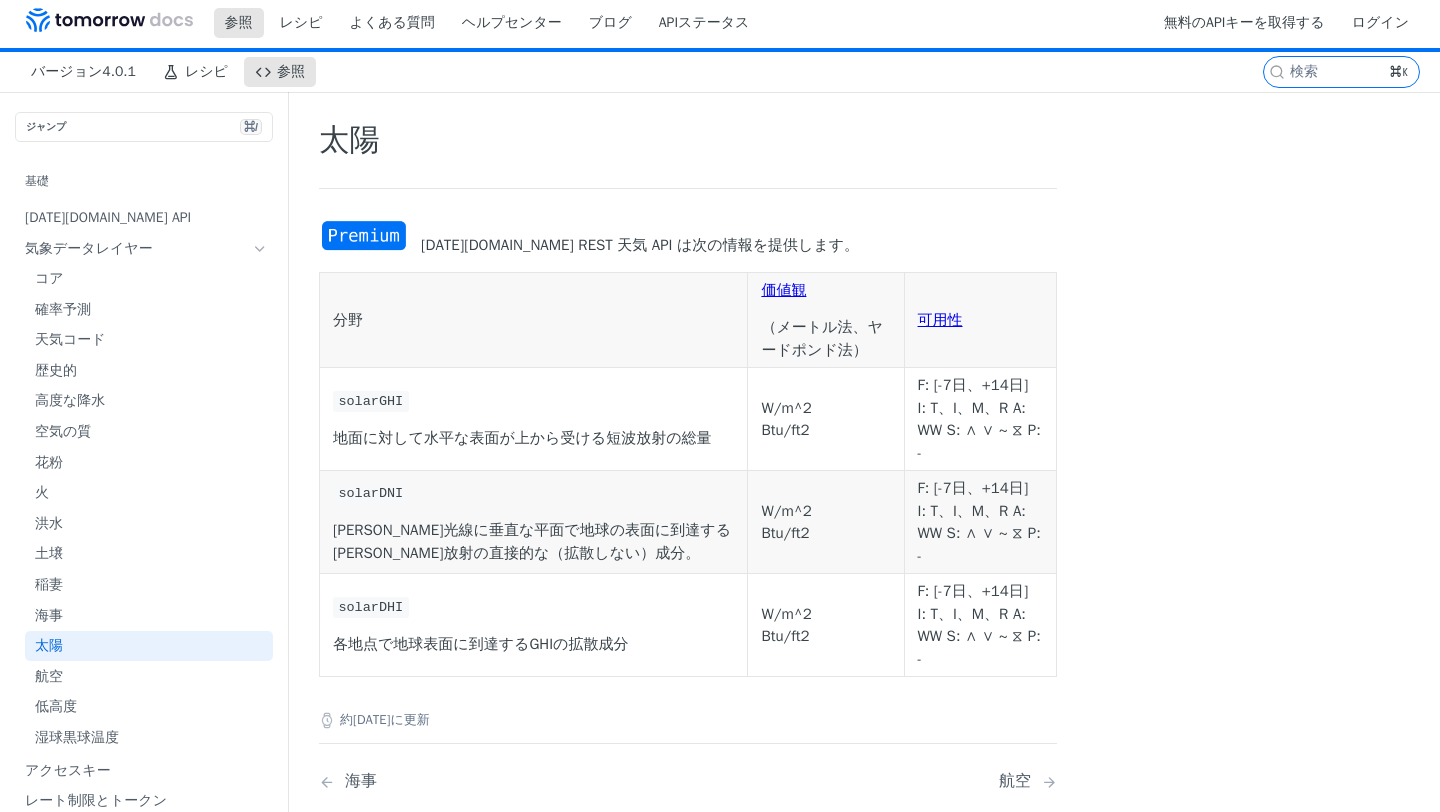 scroll, scrollTop: 0, scrollLeft: 0, axis: both 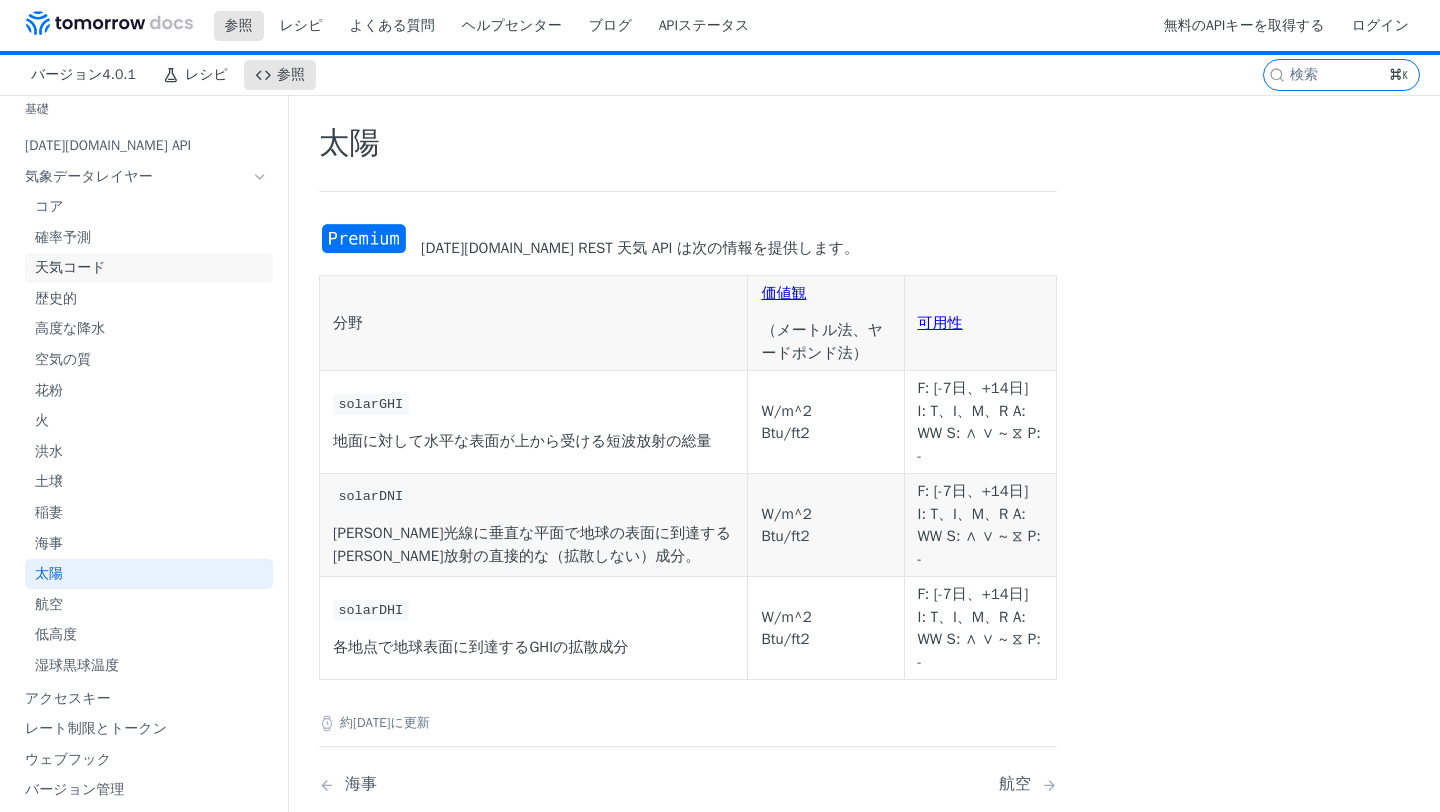 click on "天気コード" at bounding box center (151, 268) 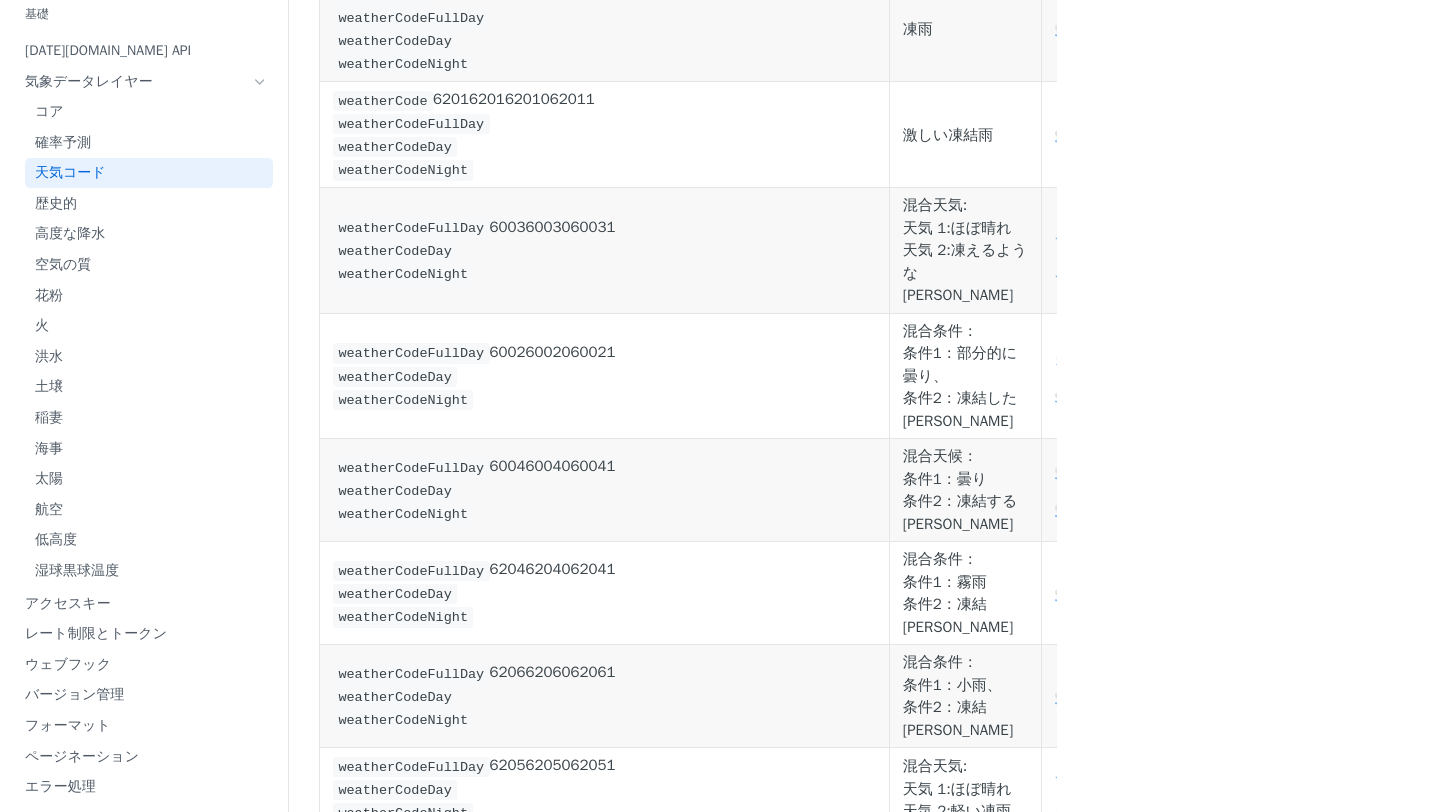 scroll, scrollTop: 5814, scrollLeft: 0, axis: vertical 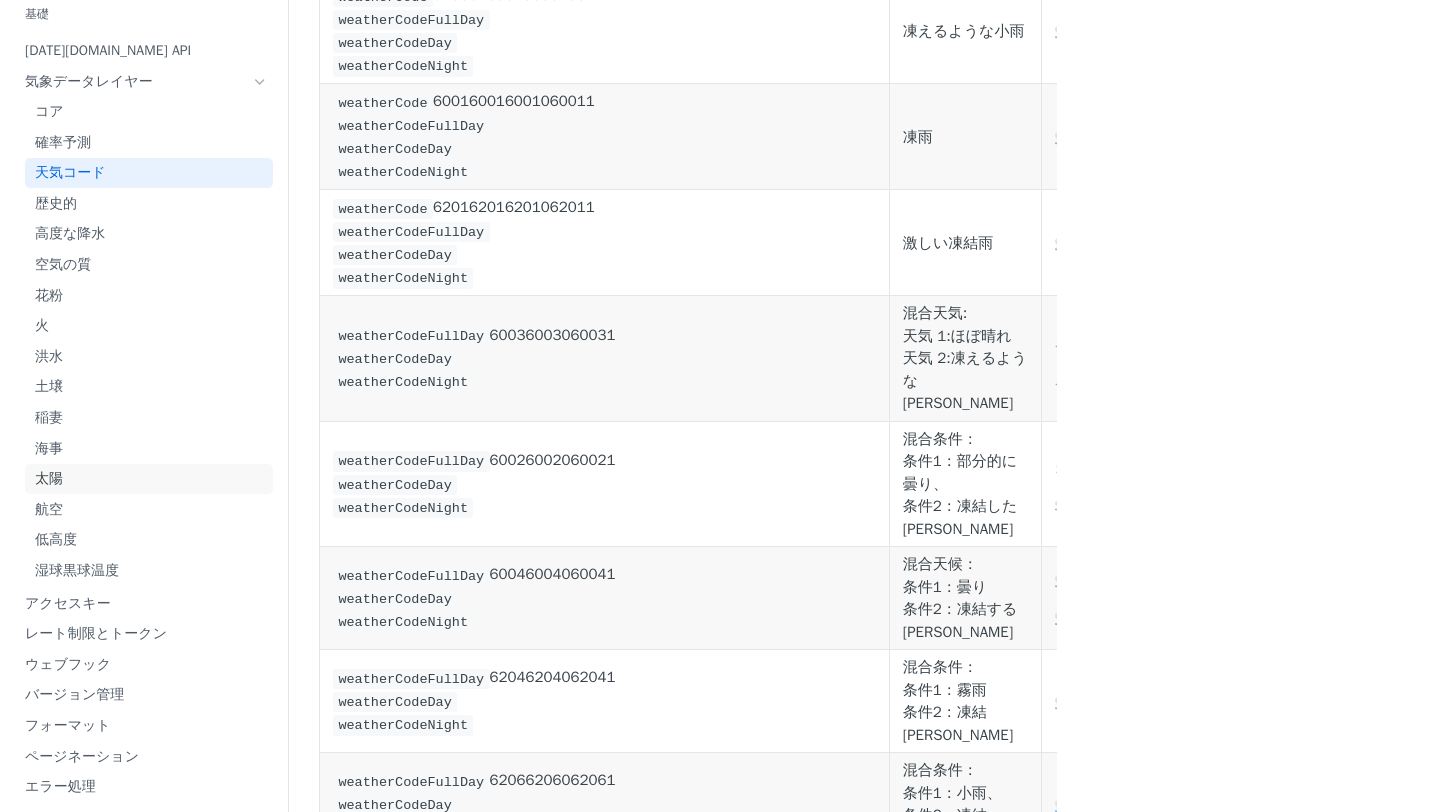 click on "太陽" at bounding box center (151, 479) 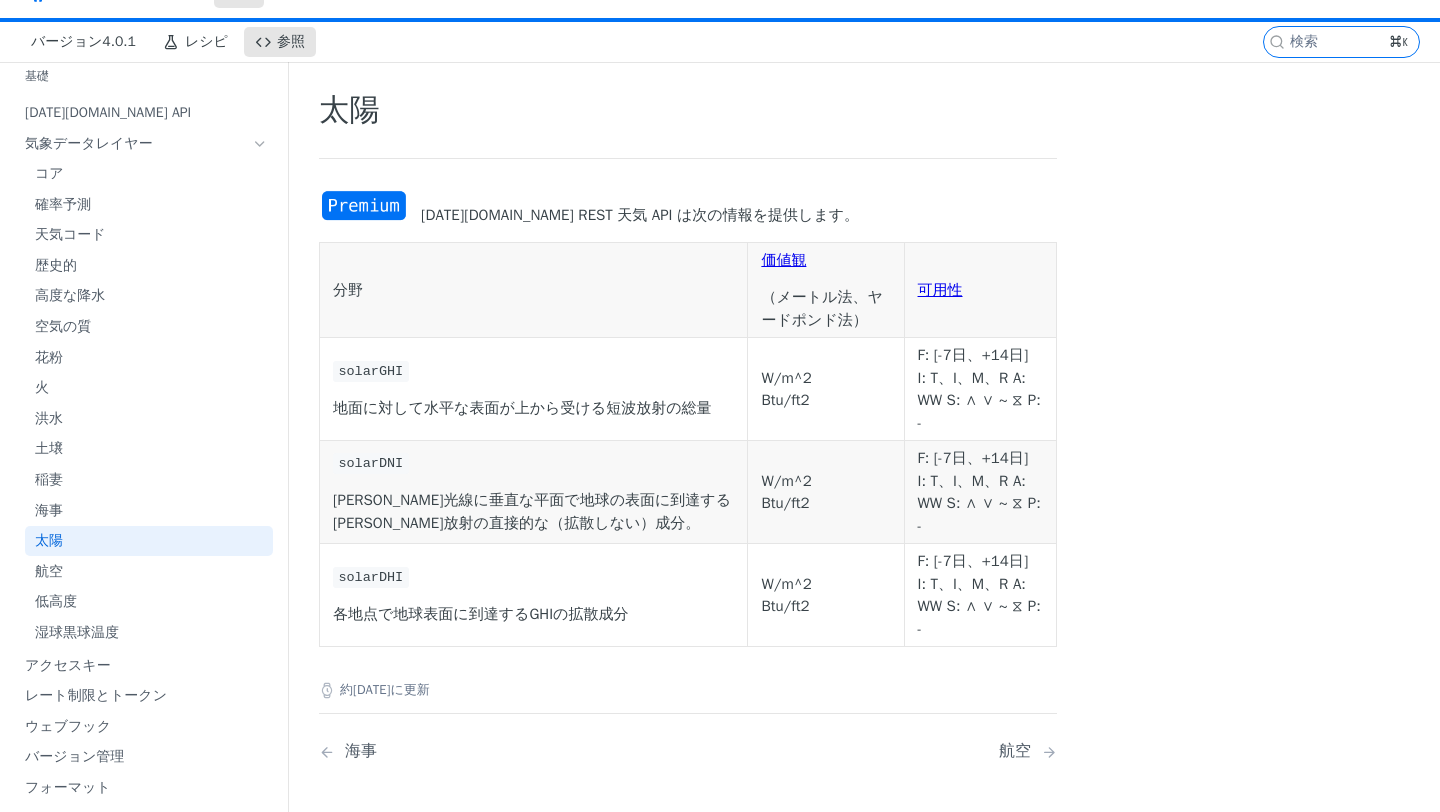 scroll, scrollTop: 0, scrollLeft: 0, axis: both 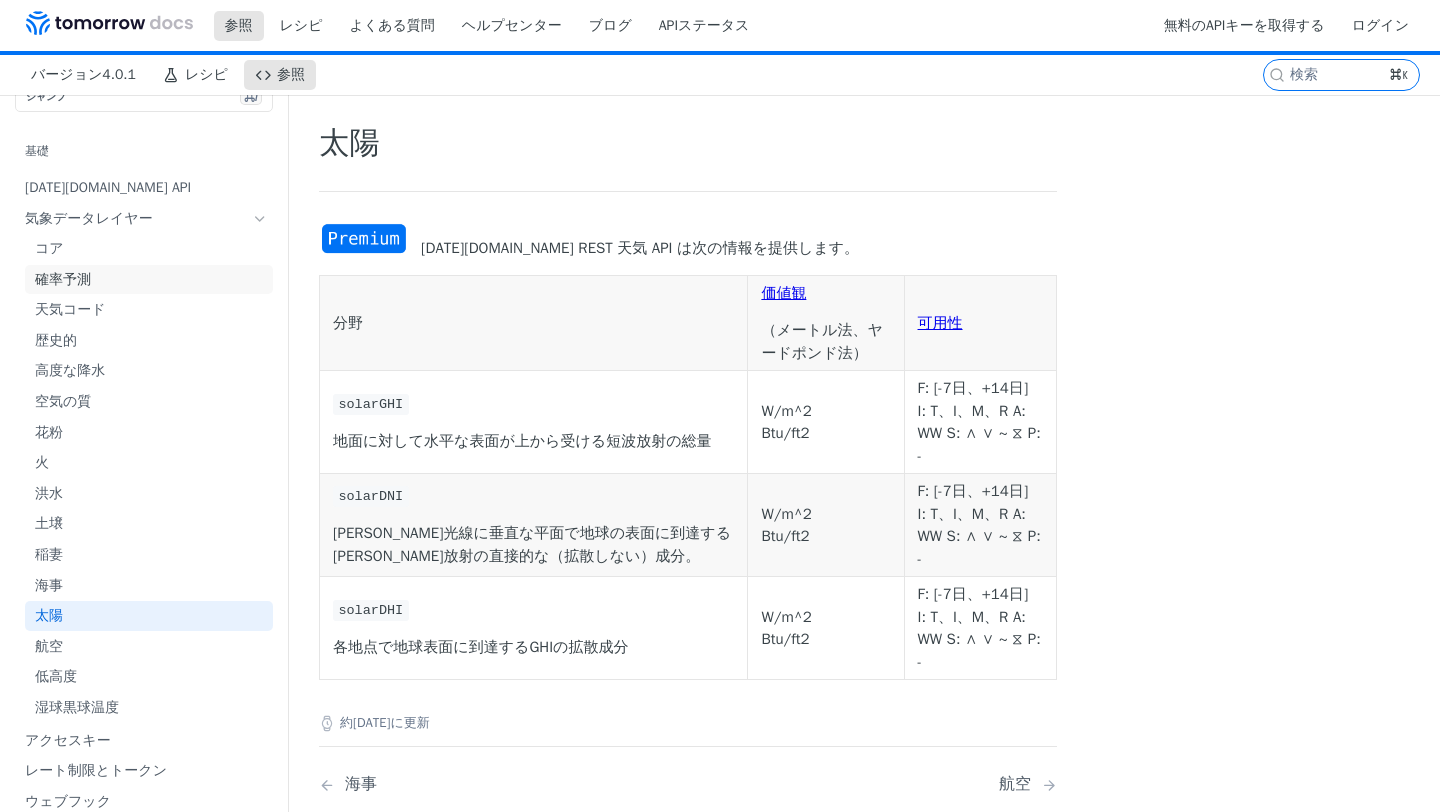 click on "確率予測" at bounding box center (151, 280) 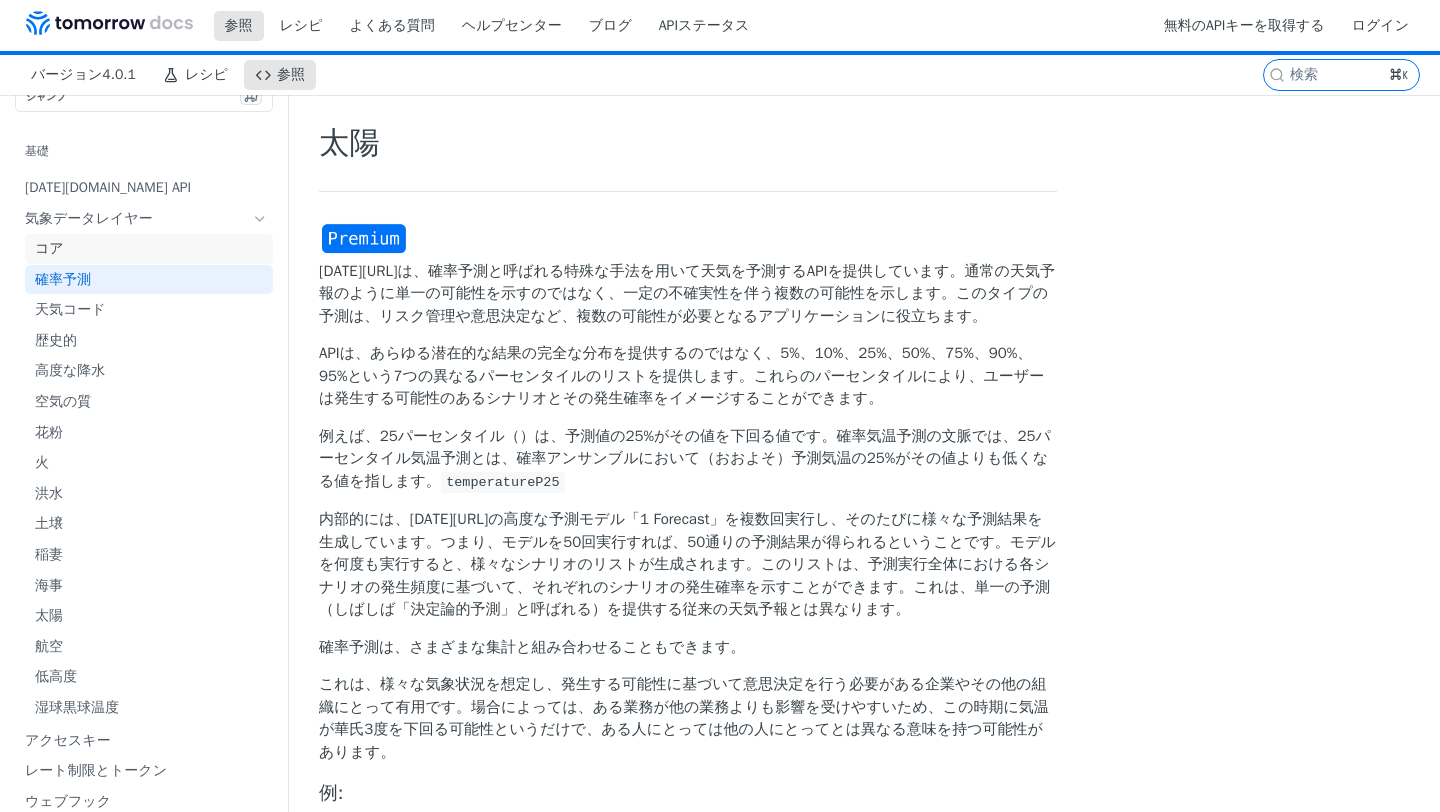 click on "コア" at bounding box center [151, 249] 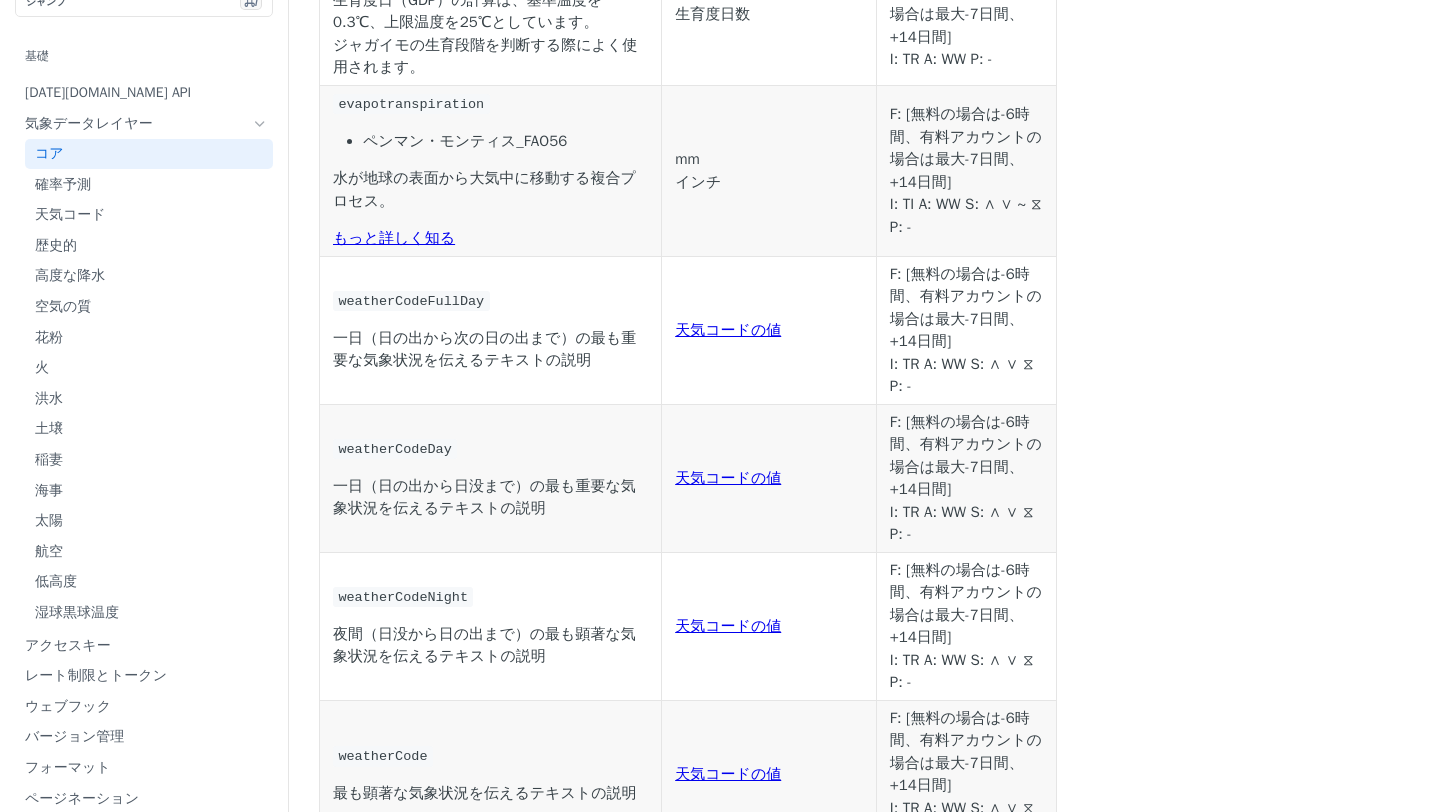 scroll, scrollTop: 7453, scrollLeft: 0, axis: vertical 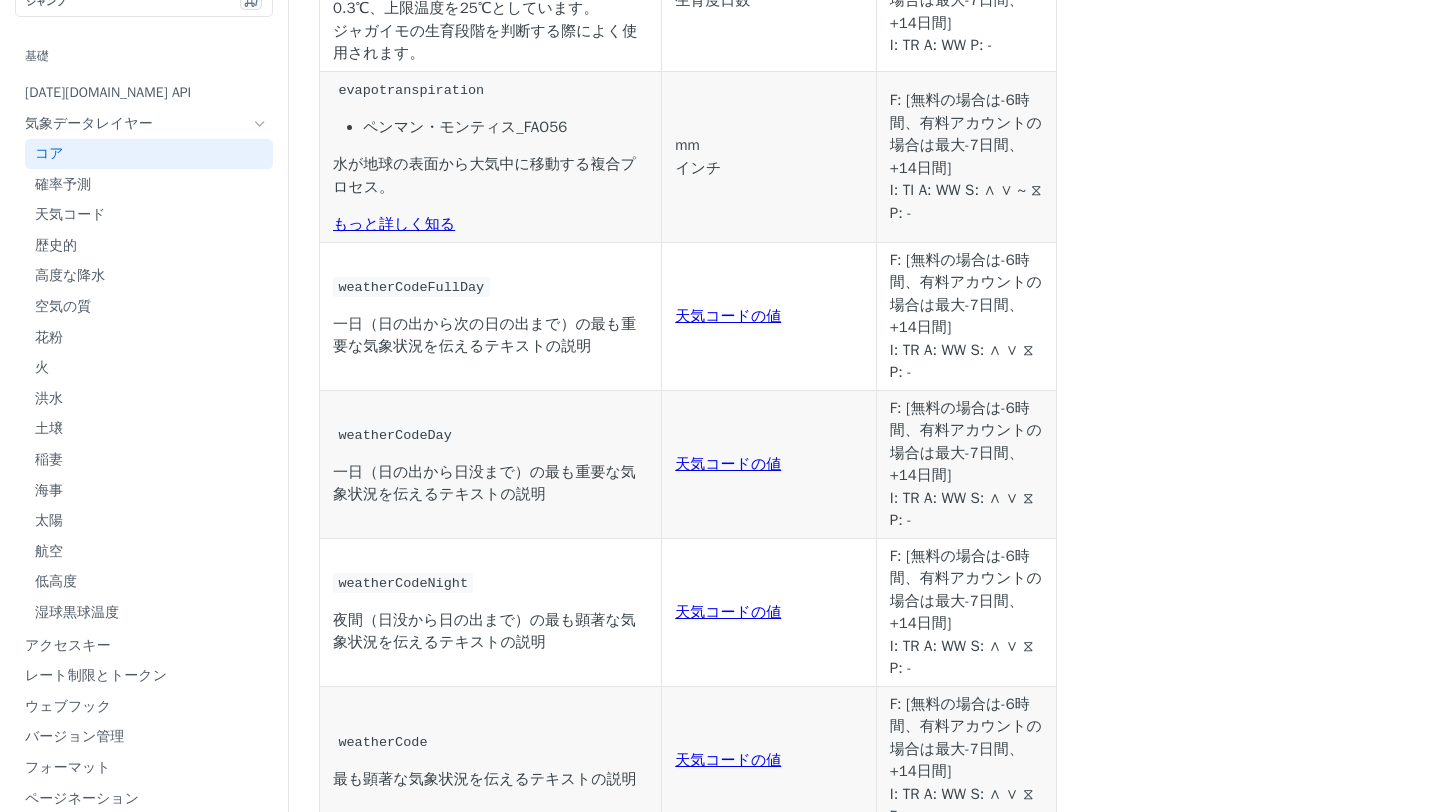 click on "もっと詳しく知る" at bounding box center (394, -713) 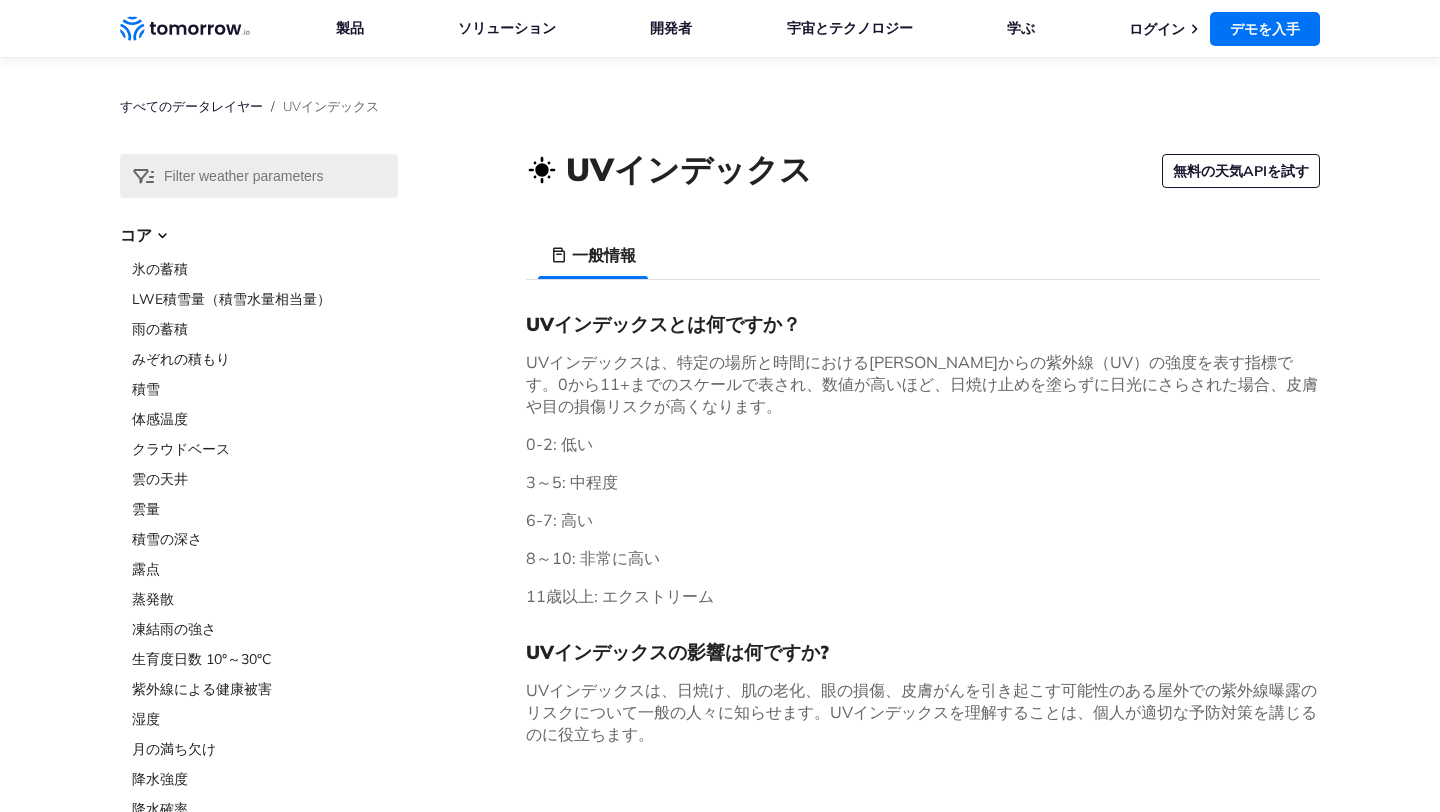 scroll, scrollTop: 0, scrollLeft: 0, axis: both 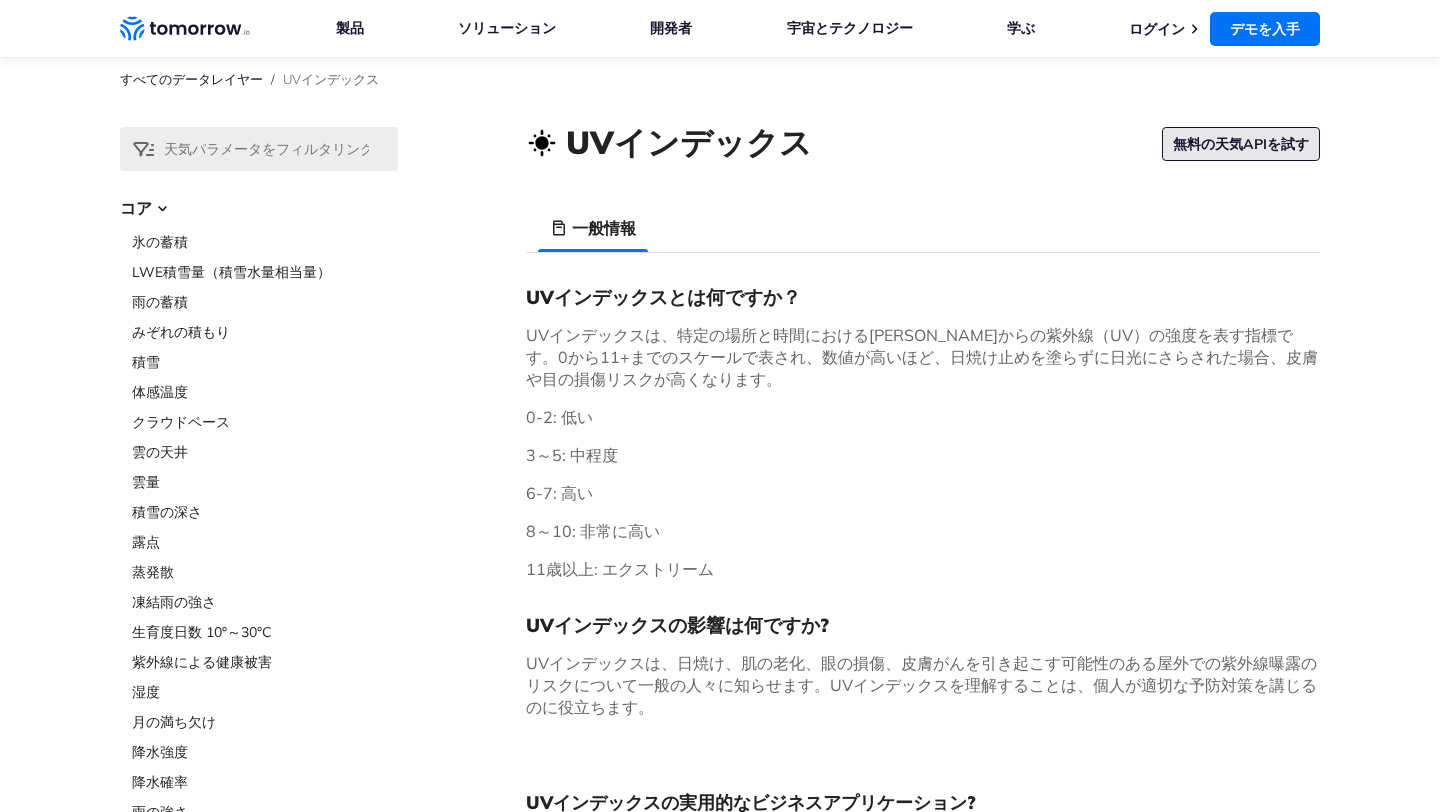 click on "無料の天気APIを試す" at bounding box center [1241, 144] 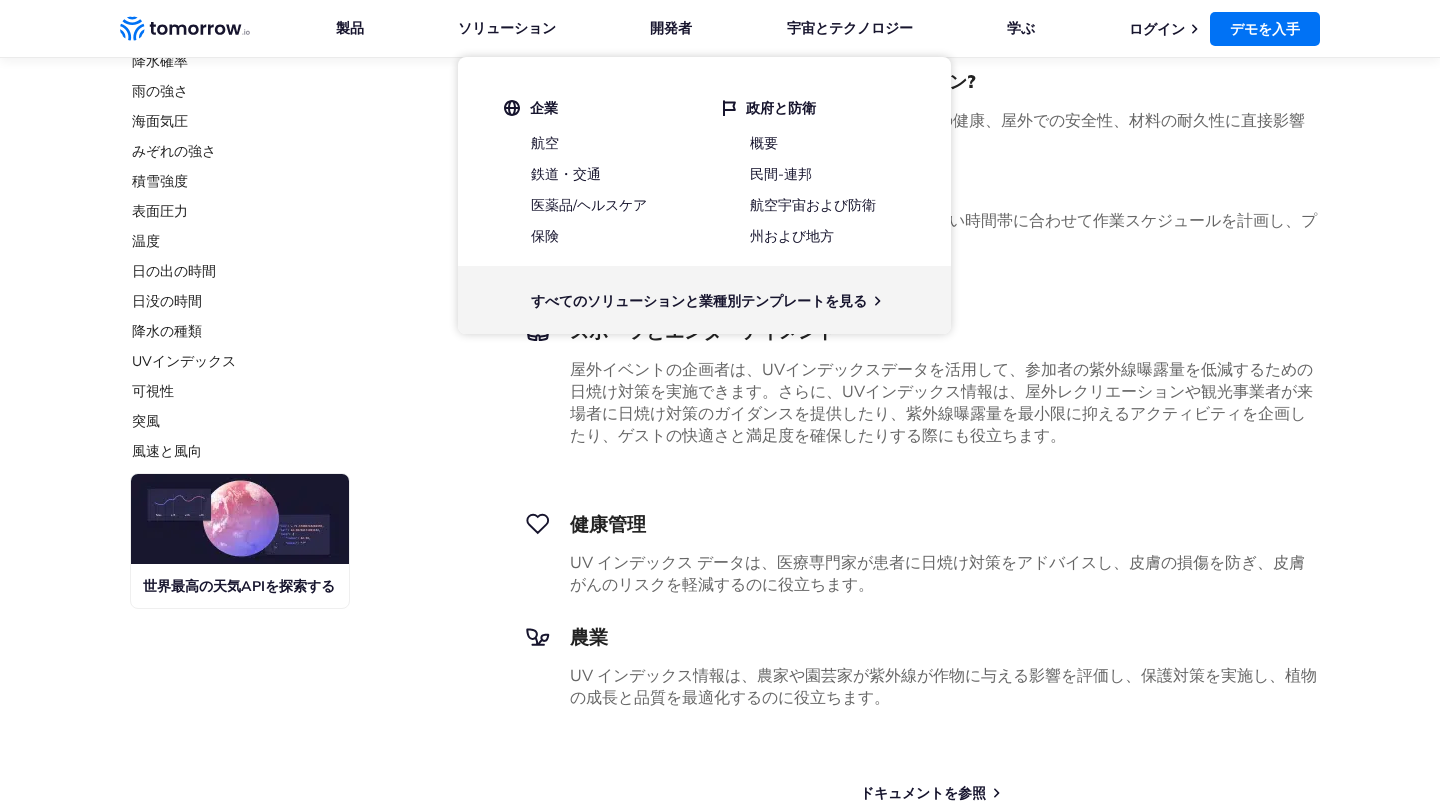 scroll, scrollTop: 990, scrollLeft: 0, axis: vertical 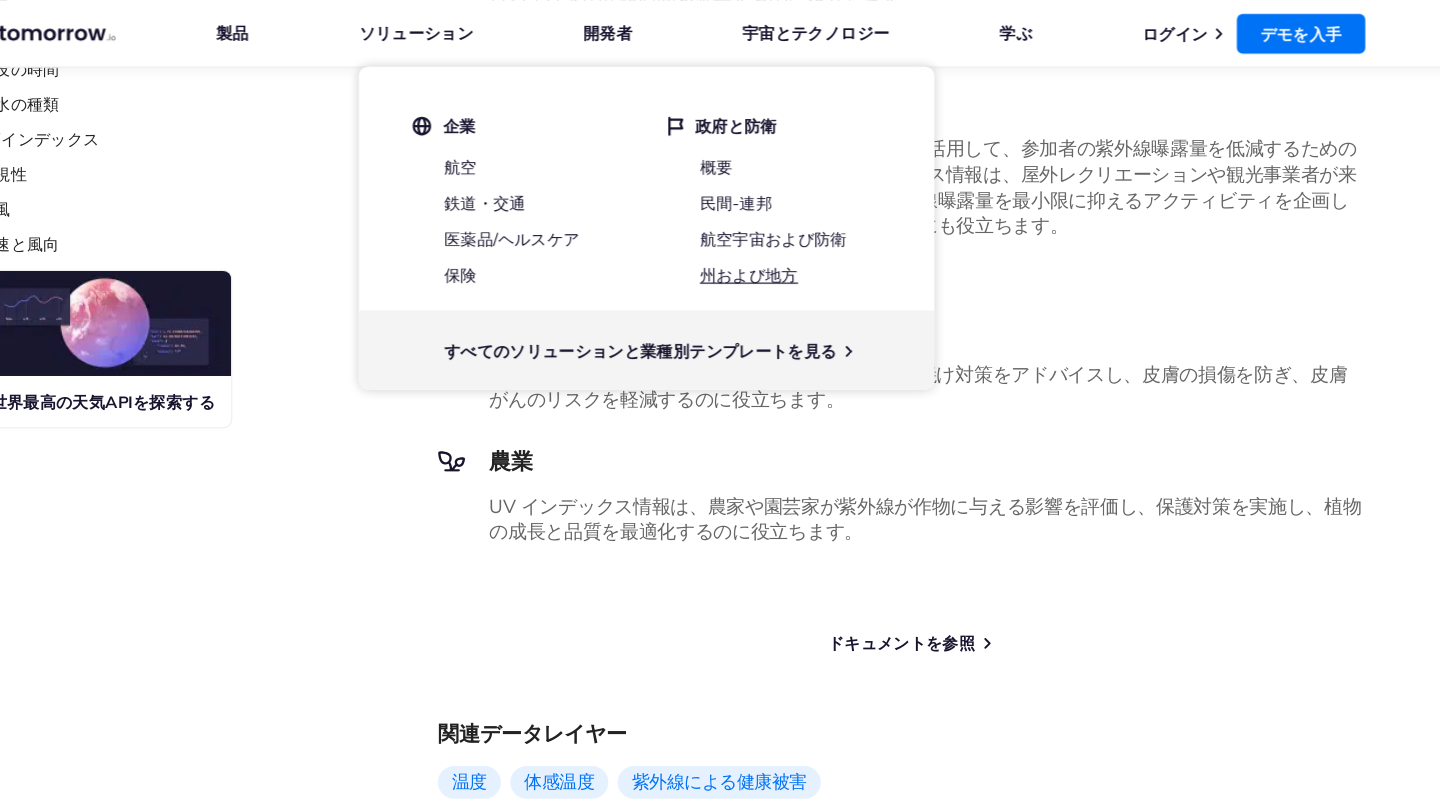 click on "州および地方" at bounding box center [792, 236] 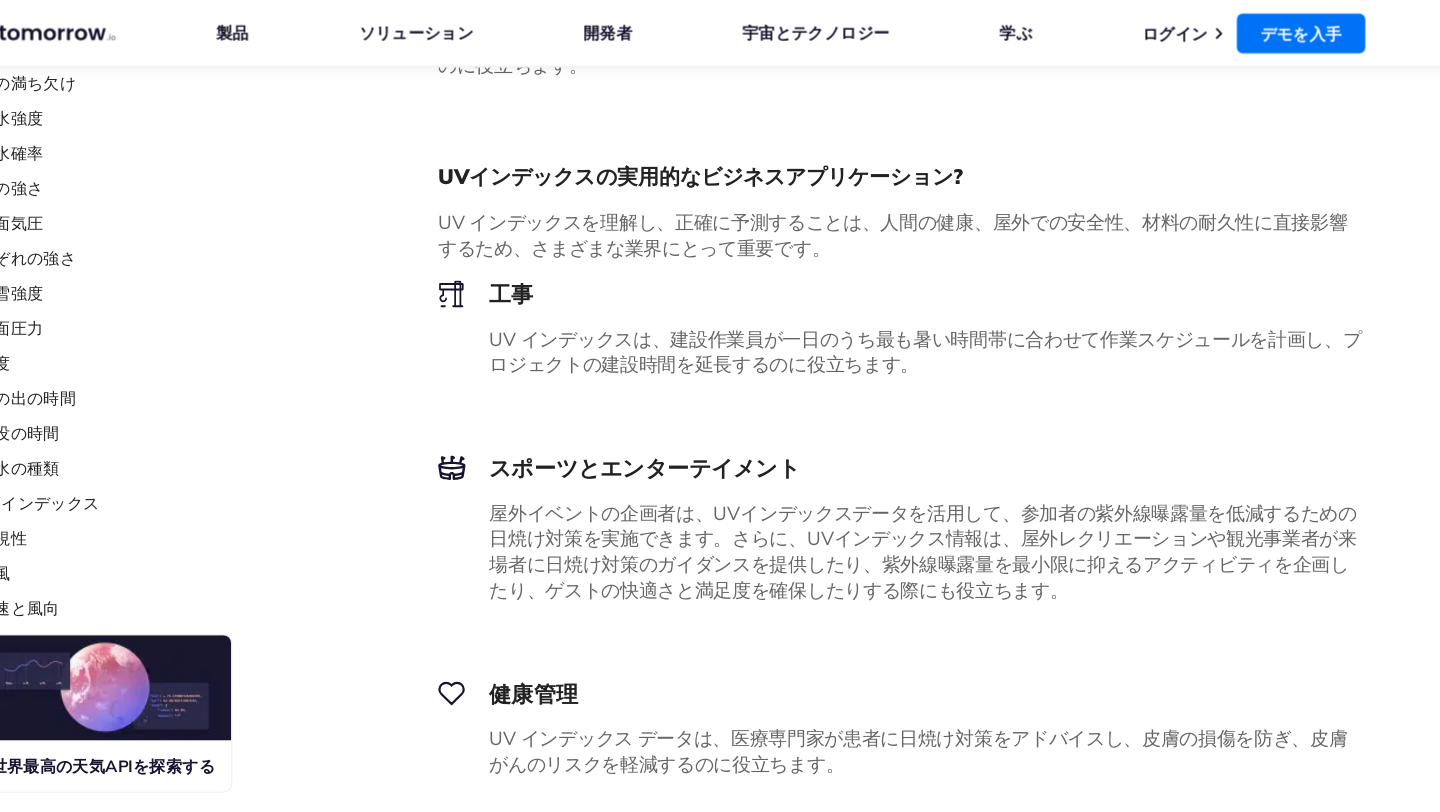 click on "データレイヤーを選択
コア
氷の蓄積
LWE積雪量（積雪水量相当量）
雨の蓄積
みぞれの積もり
積雪
体感温度
クラウドベース
雲の天井
雲量 積雪の深さ 露点 蒸発散 湿度" at bounding box center (720, 252) 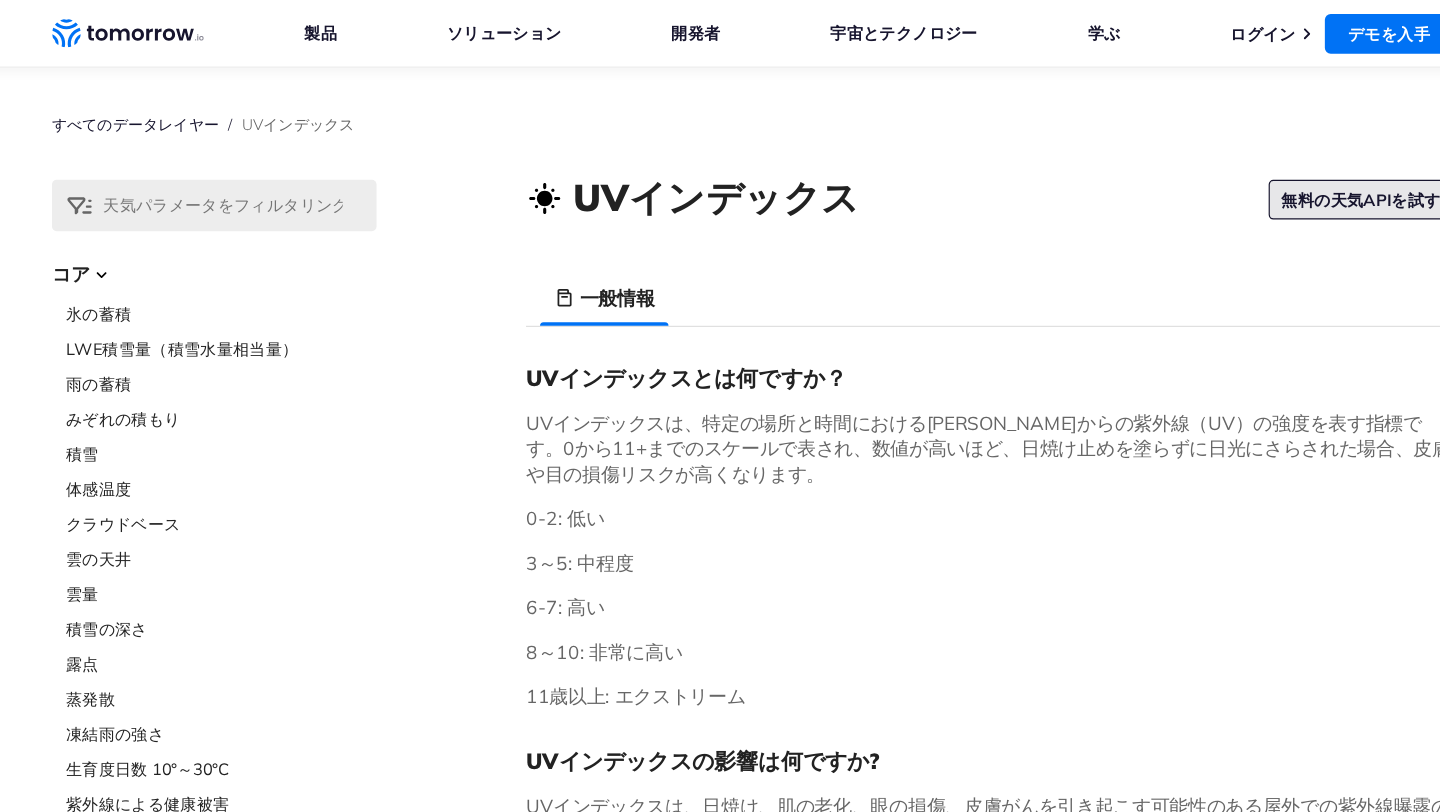 scroll, scrollTop: 0, scrollLeft: 0, axis: both 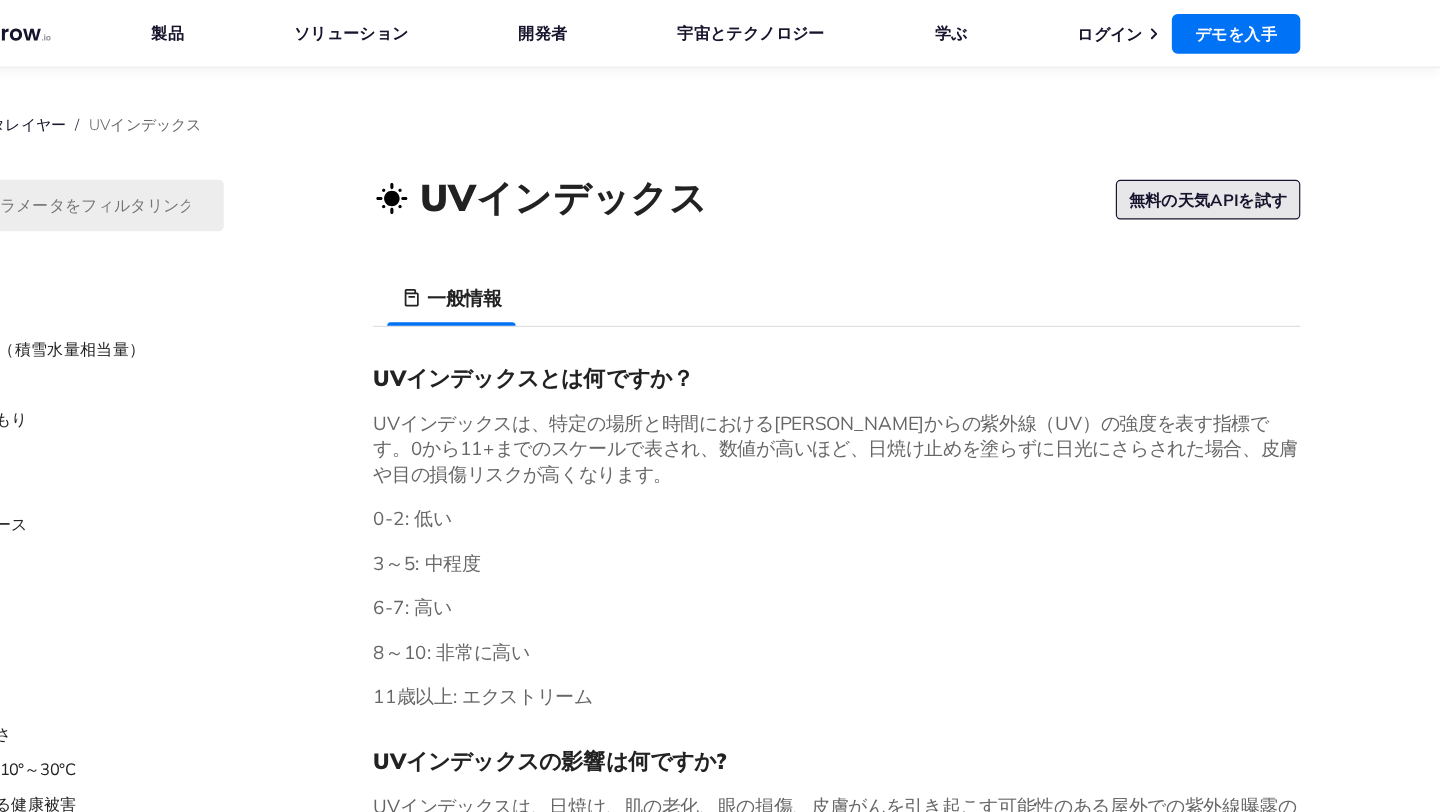 click on "製品 製品
組織向け
レジリエンスプラットフォーム 天気の真実と意思決定の唯一の情報源。
天気API 80 以上のレイヤーと洞察を備えた超高精度の気象データ。
ドキュメントを見る
衛星データ 弊社初の衛星群から直接提供される独占データ製品
消費者向け
消費者向けアプリ 外出先でも最新の天気予報を入手できます。
天気予報 あなたの超ローカルな個人天気予報。
ウィジェット 最も信頼性の高い予測をアプリやウェブサイトに直接埋め込みます。
ソリューション ソリューション
企業
航空
鉄道・交通
医薬品/ヘルスケア
保険
政府と防衛
概要
民間-連邦
航空宇宙および防衛
州および地方
すべてのソリューションと業種別テンプレートを見る
開発者 開発者" at bounding box center [828, 28] 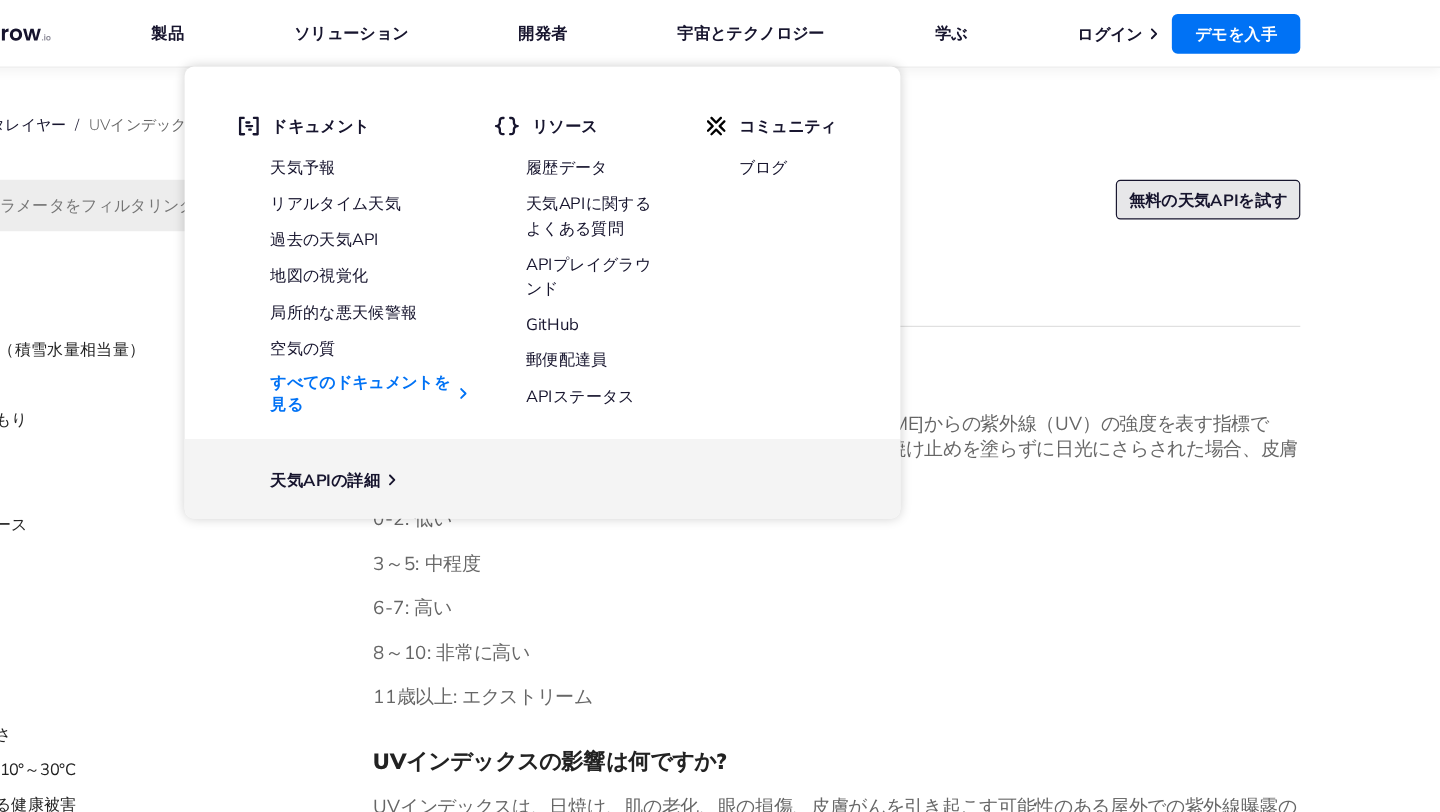click on "APIプレイグラウンド" at bounding box center [716, 236] 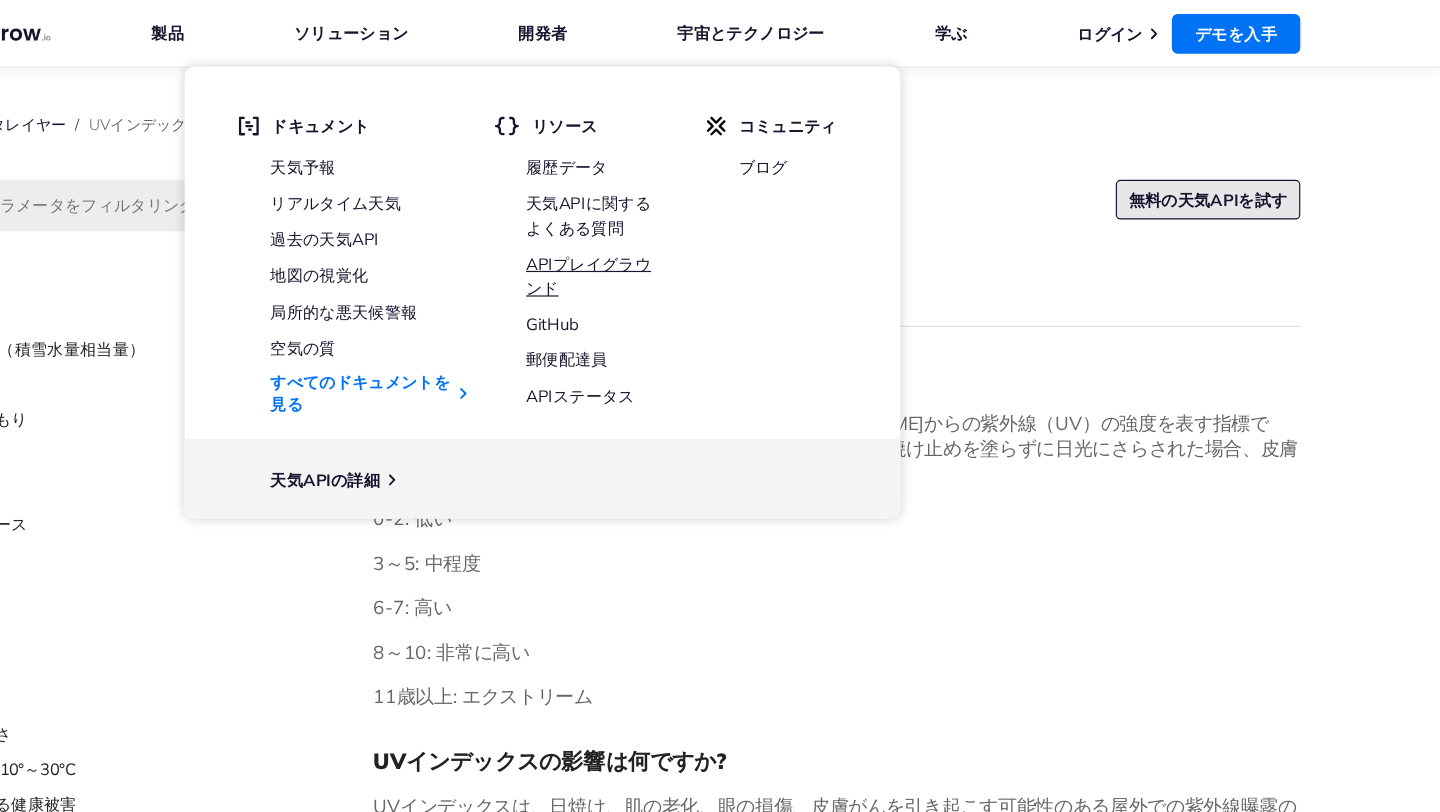 click on "APIプレイグラウンド" at bounding box center (710, 236) 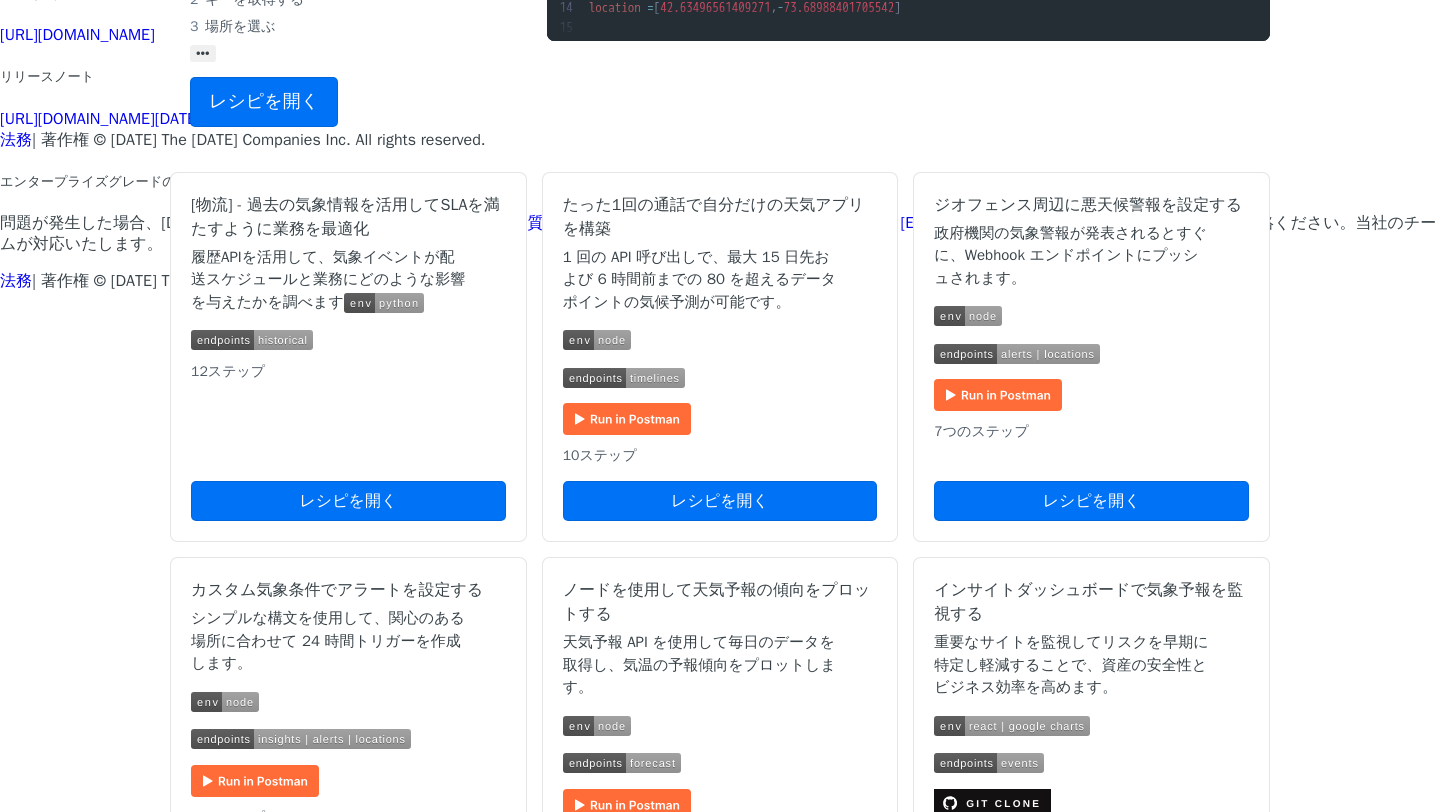 scroll, scrollTop: 0, scrollLeft: 0, axis: both 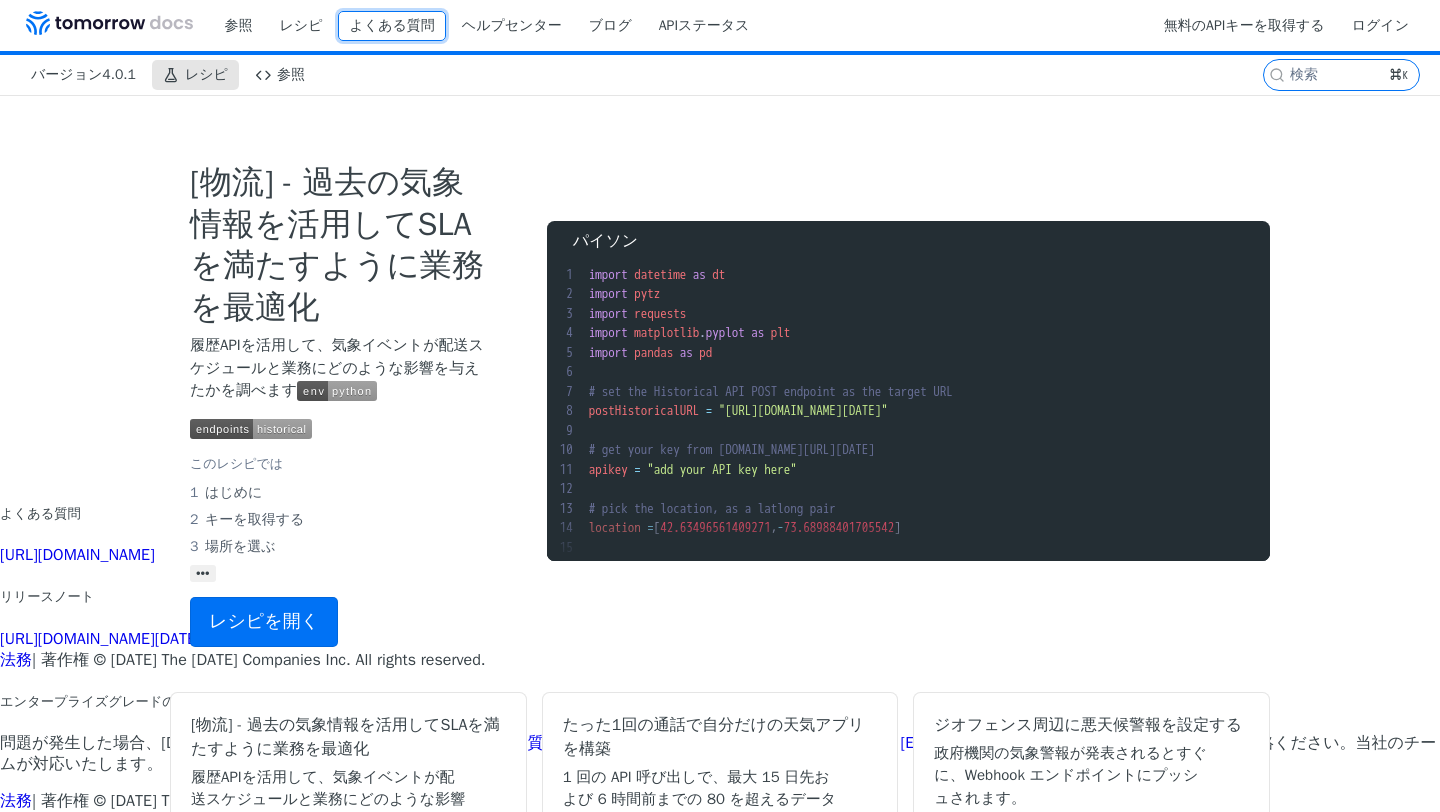 click on "よくある質問" at bounding box center (391, 25) 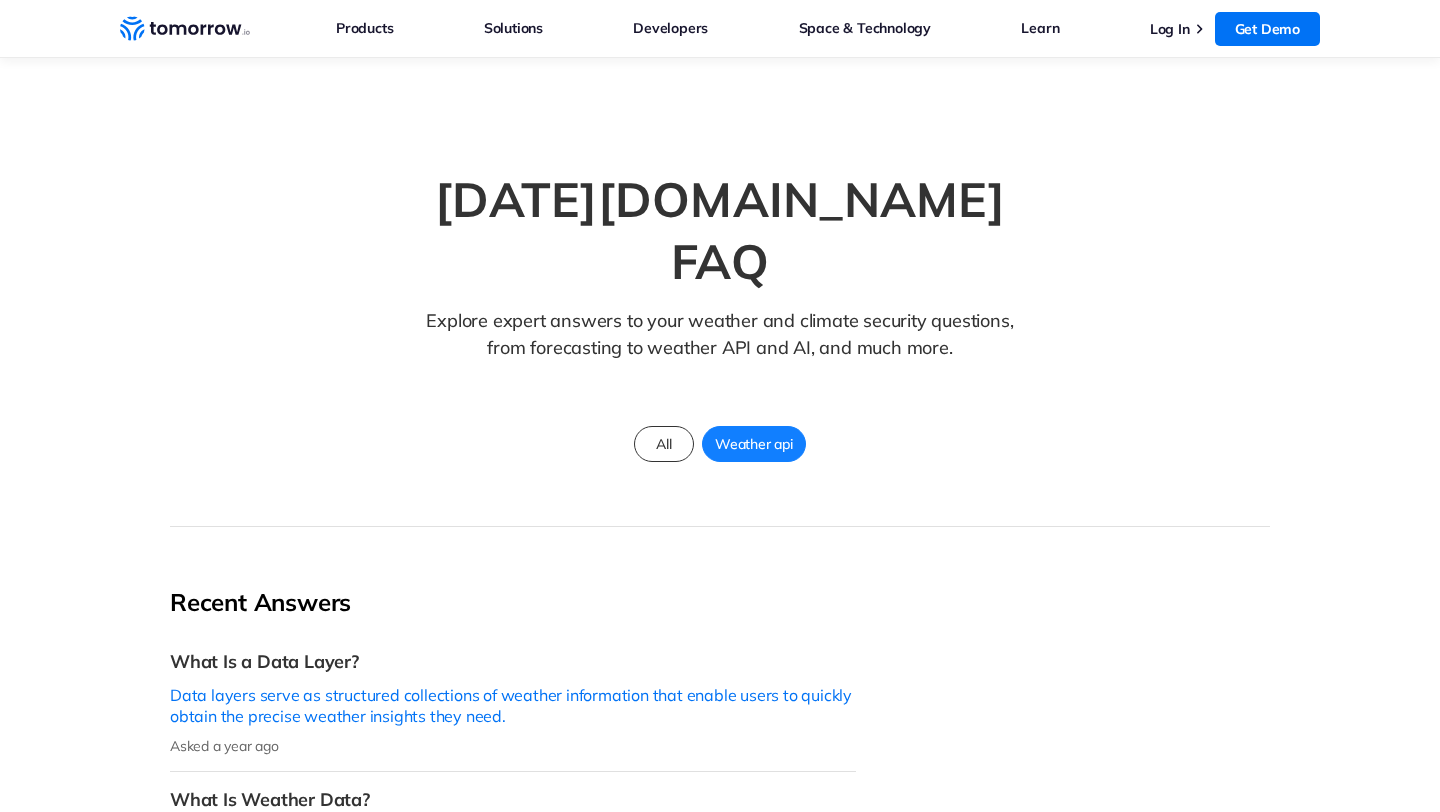 scroll, scrollTop: 0, scrollLeft: 0, axis: both 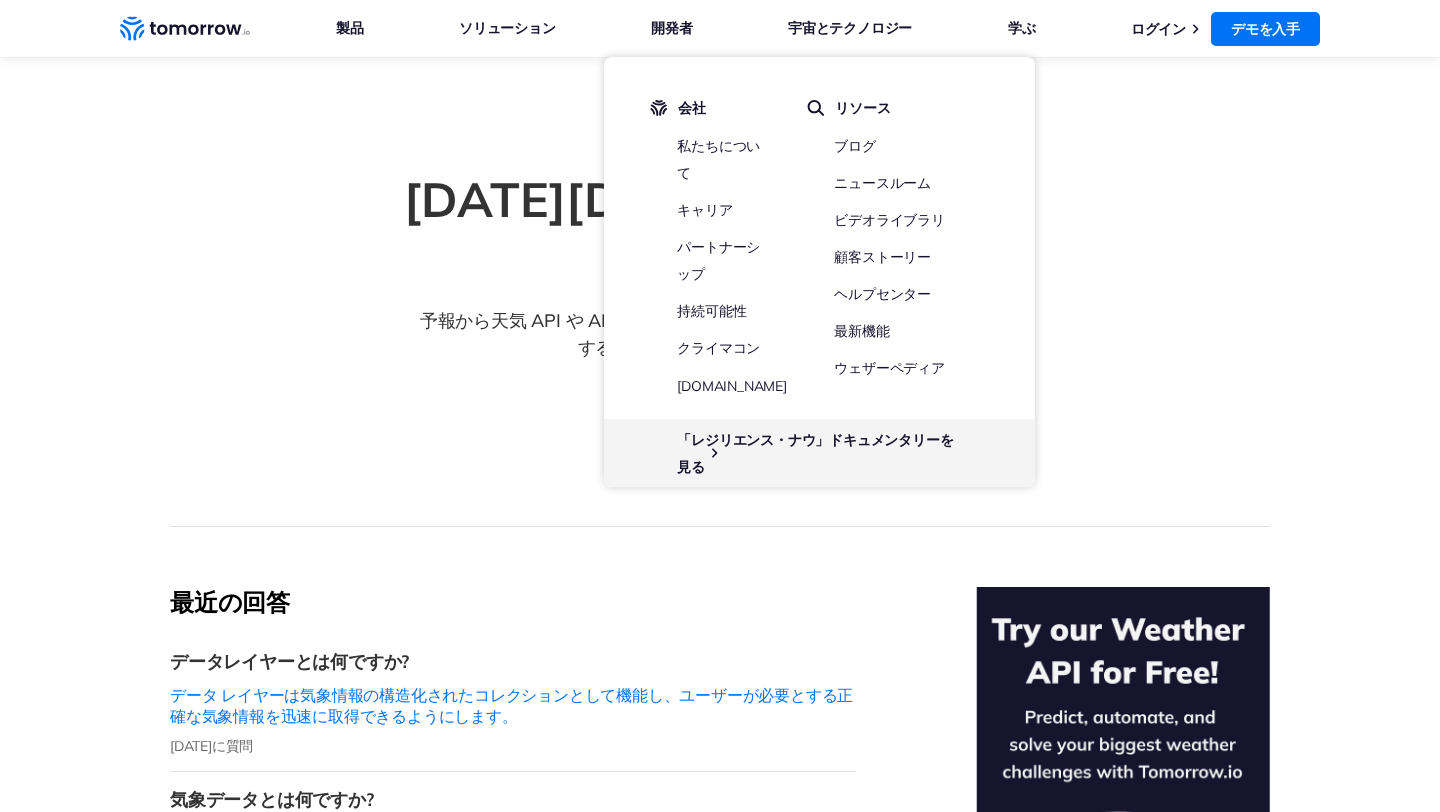 click on "[DATE][DOMAIN_NAME] よくある質問 予報から天気 API や AI まで、天気と気候のセキュリティに関する質問に対する専門家の回答をご覧ください。   全て 天気API" at bounding box center [720, 292] 